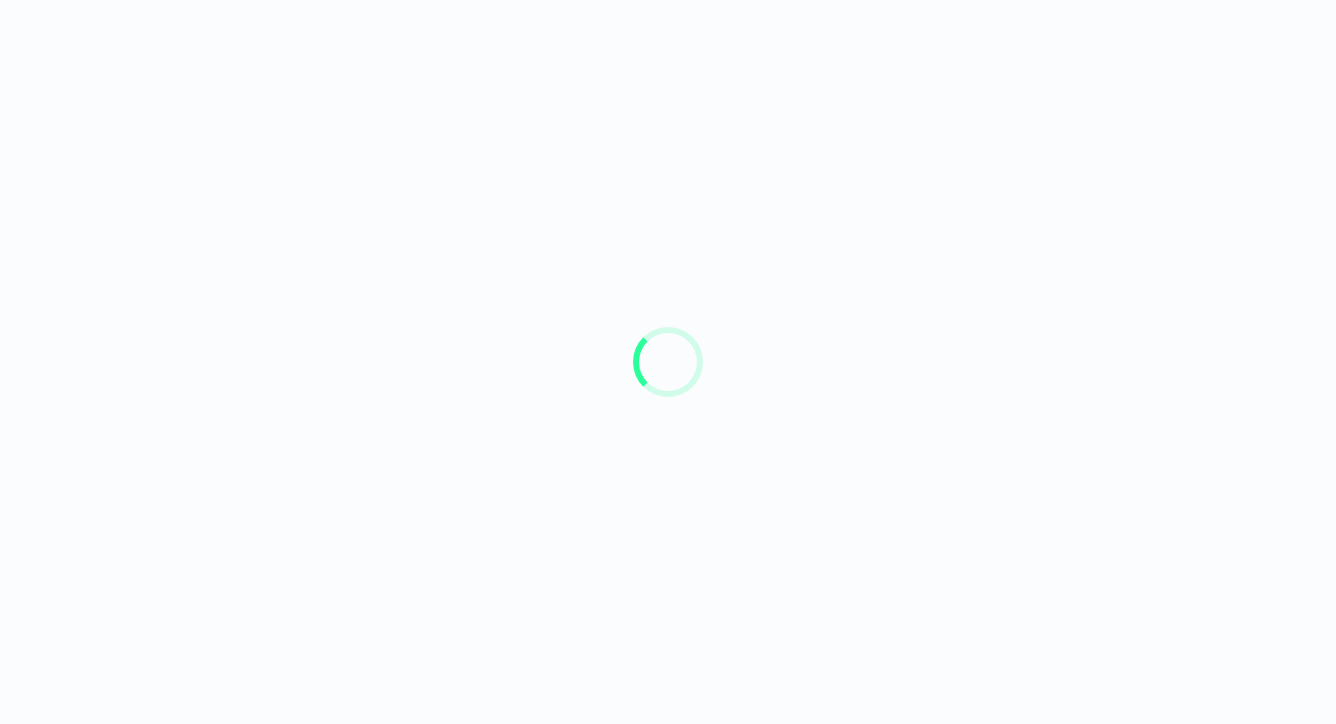scroll, scrollTop: 0, scrollLeft: 0, axis: both 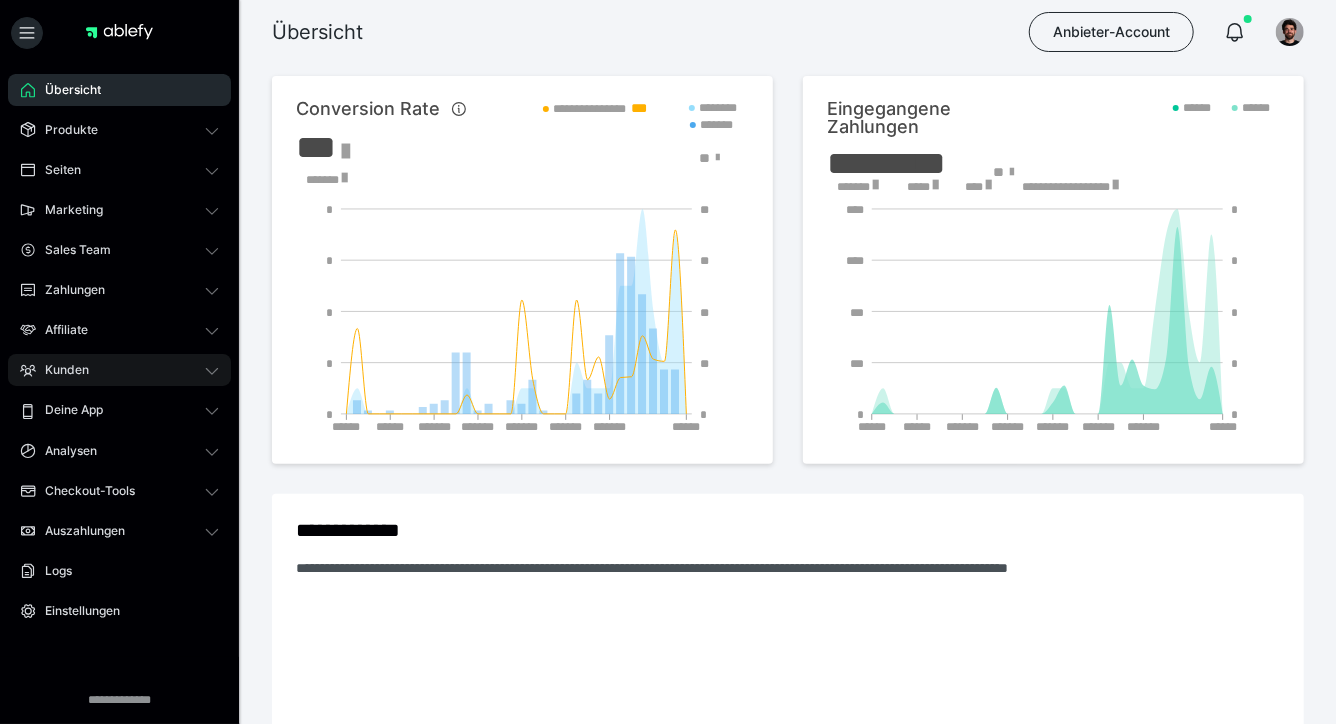 click on "Kunden" at bounding box center [119, 370] 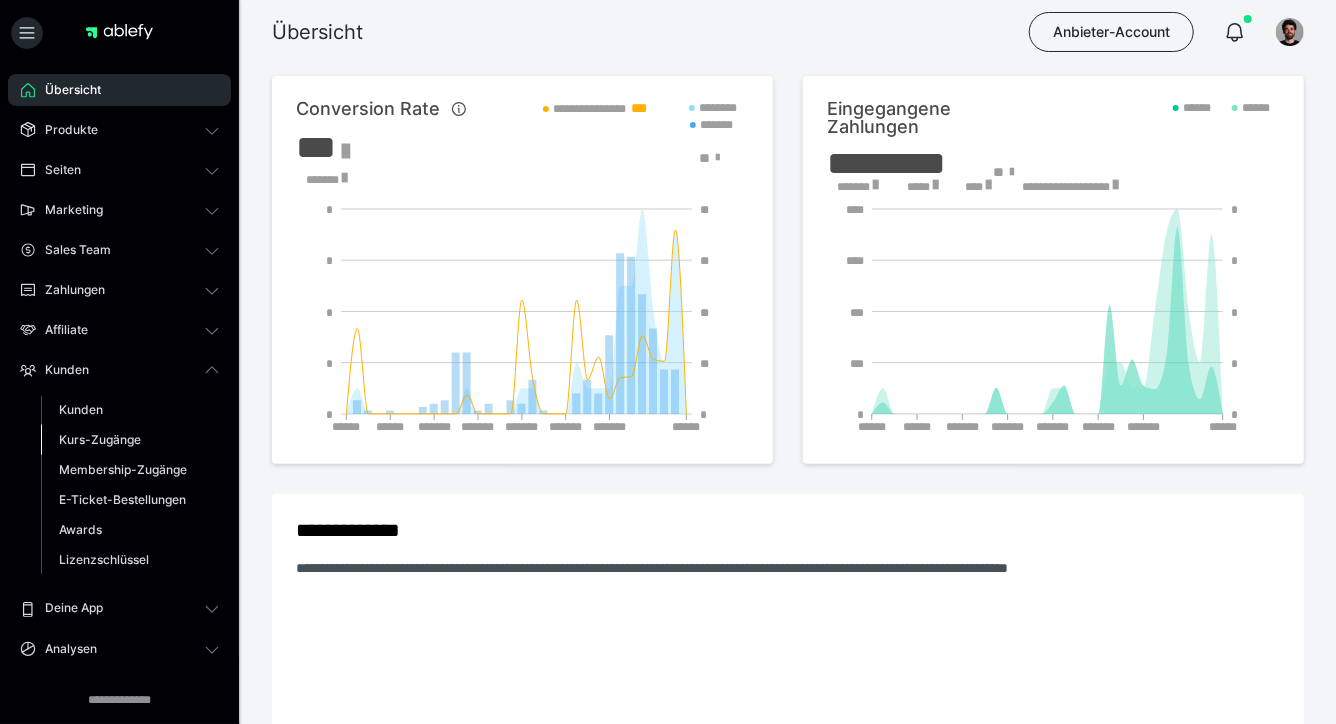 click on "Kurs-Zugänge" at bounding box center (100, 439) 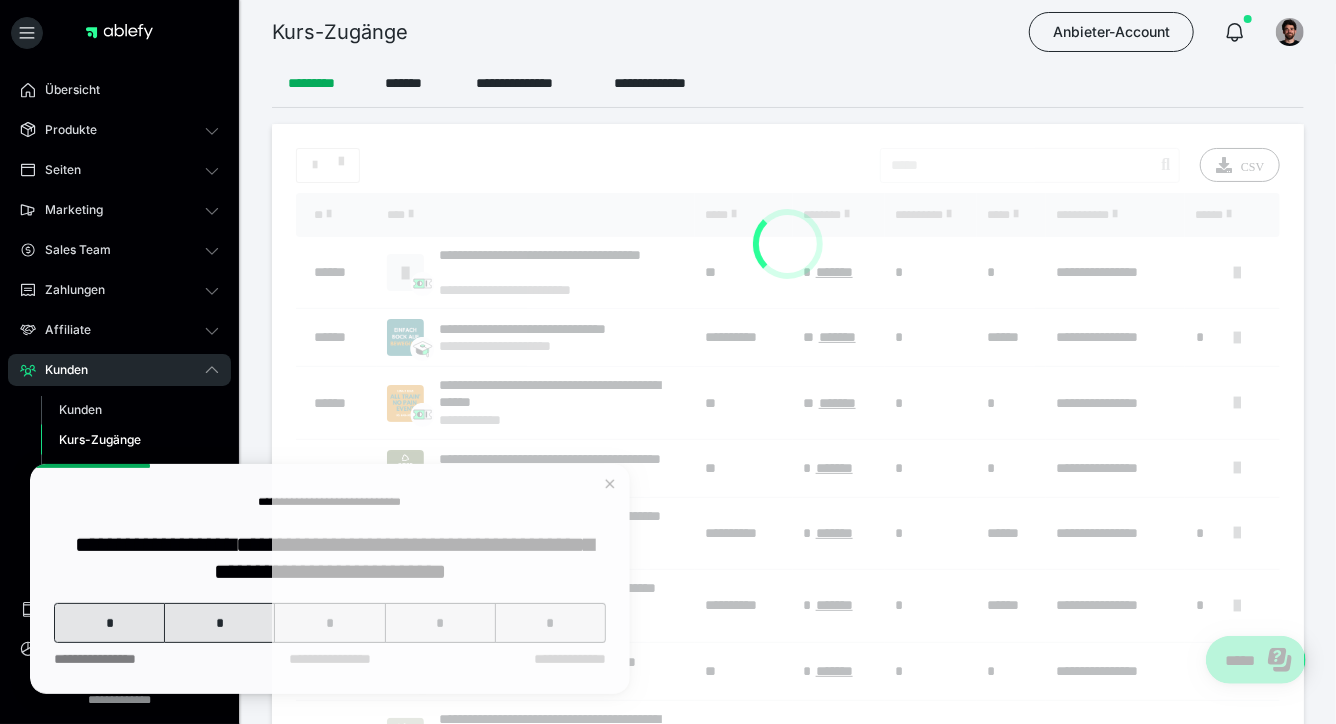 scroll, scrollTop: 0, scrollLeft: 0, axis: both 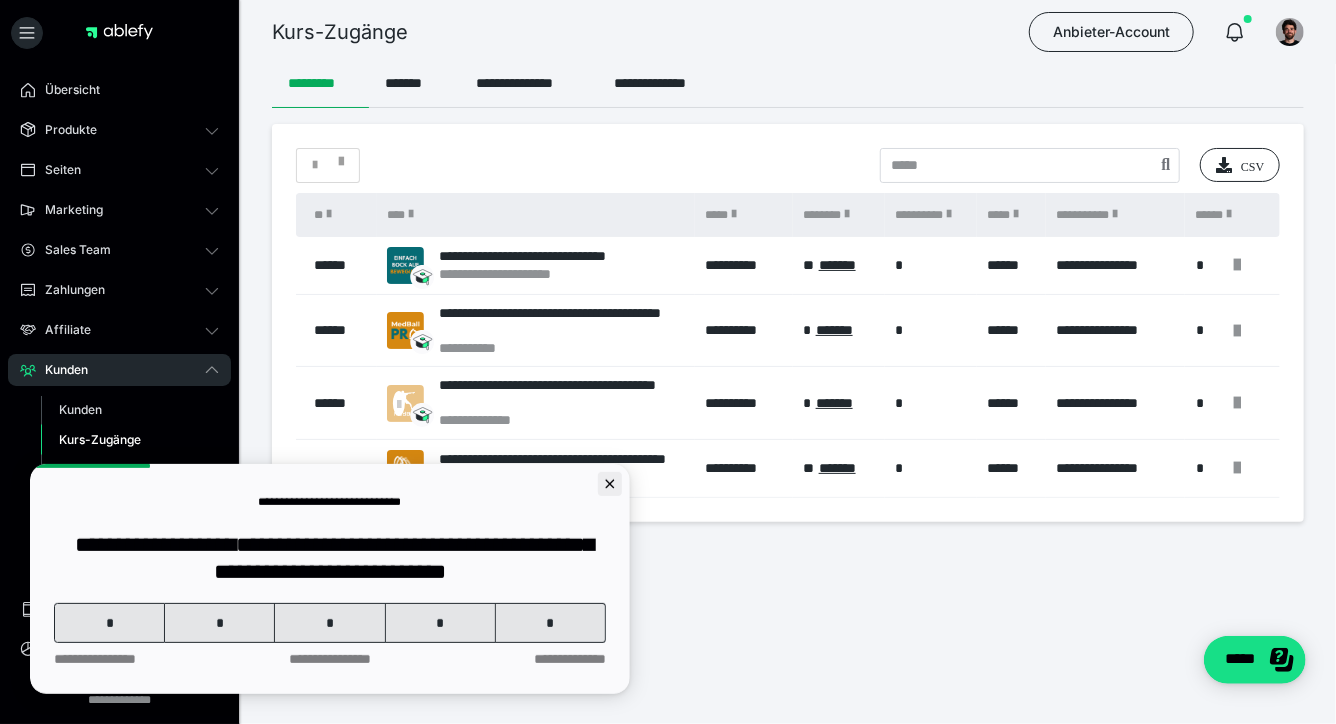 click 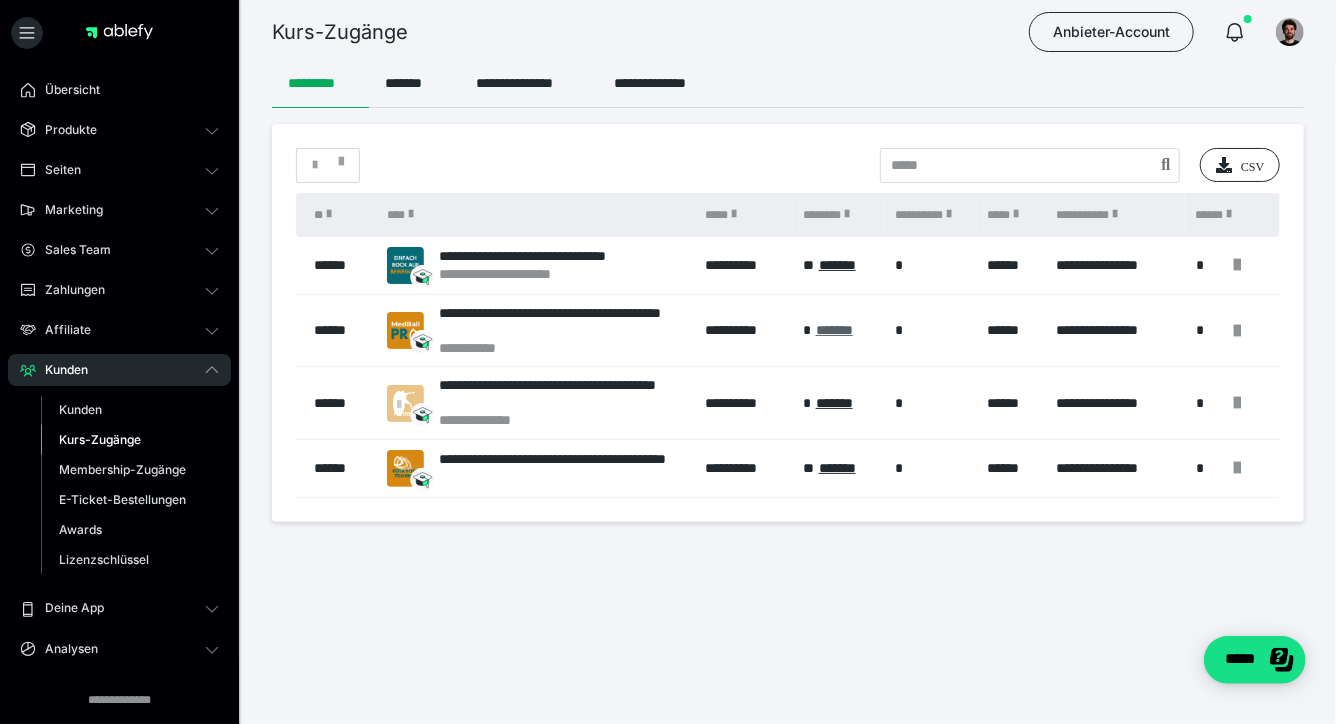 click on "*******" at bounding box center [834, 330] 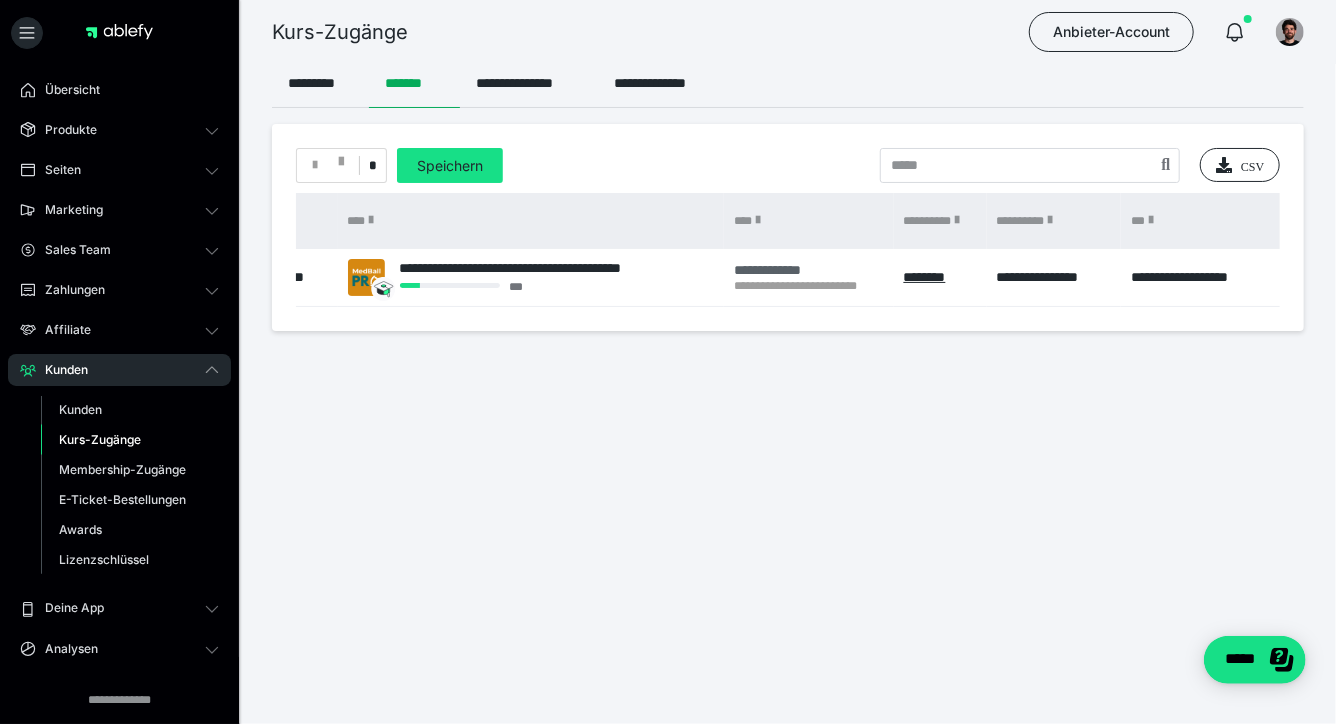 scroll, scrollTop: 0, scrollLeft: 0, axis: both 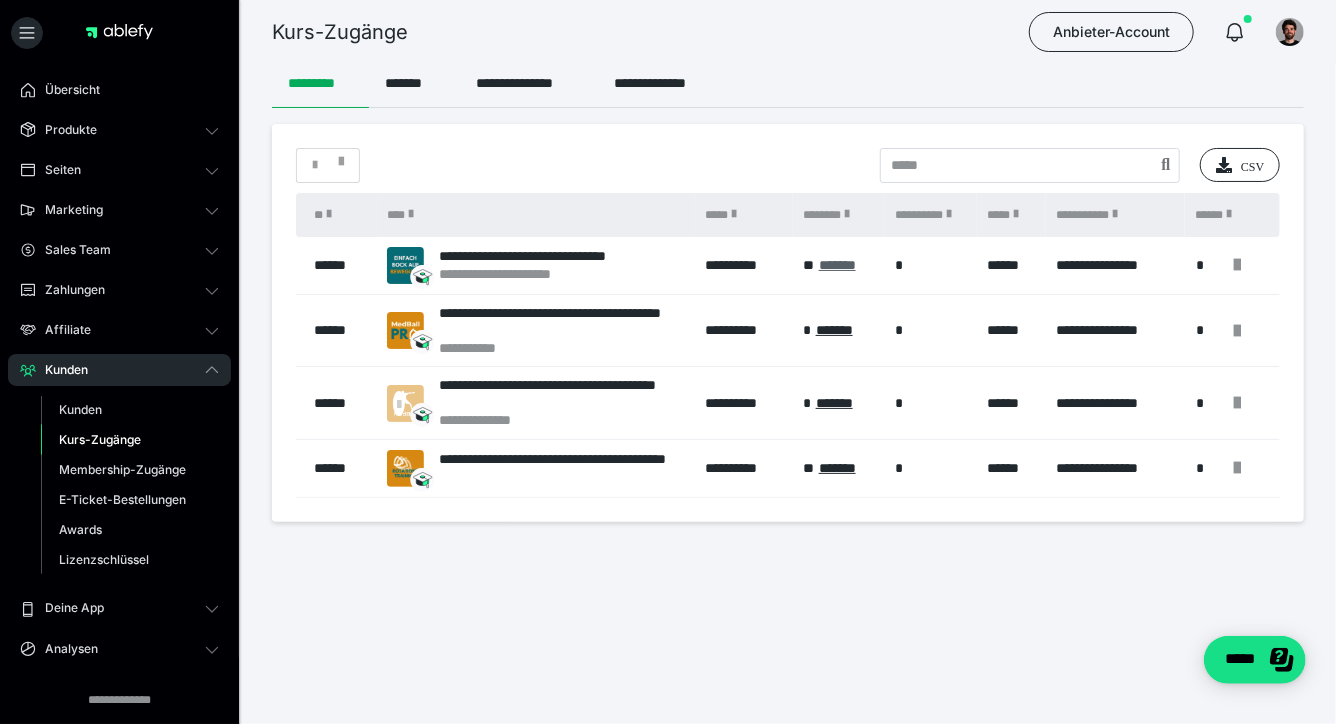 click on "*******" at bounding box center (837, 265) 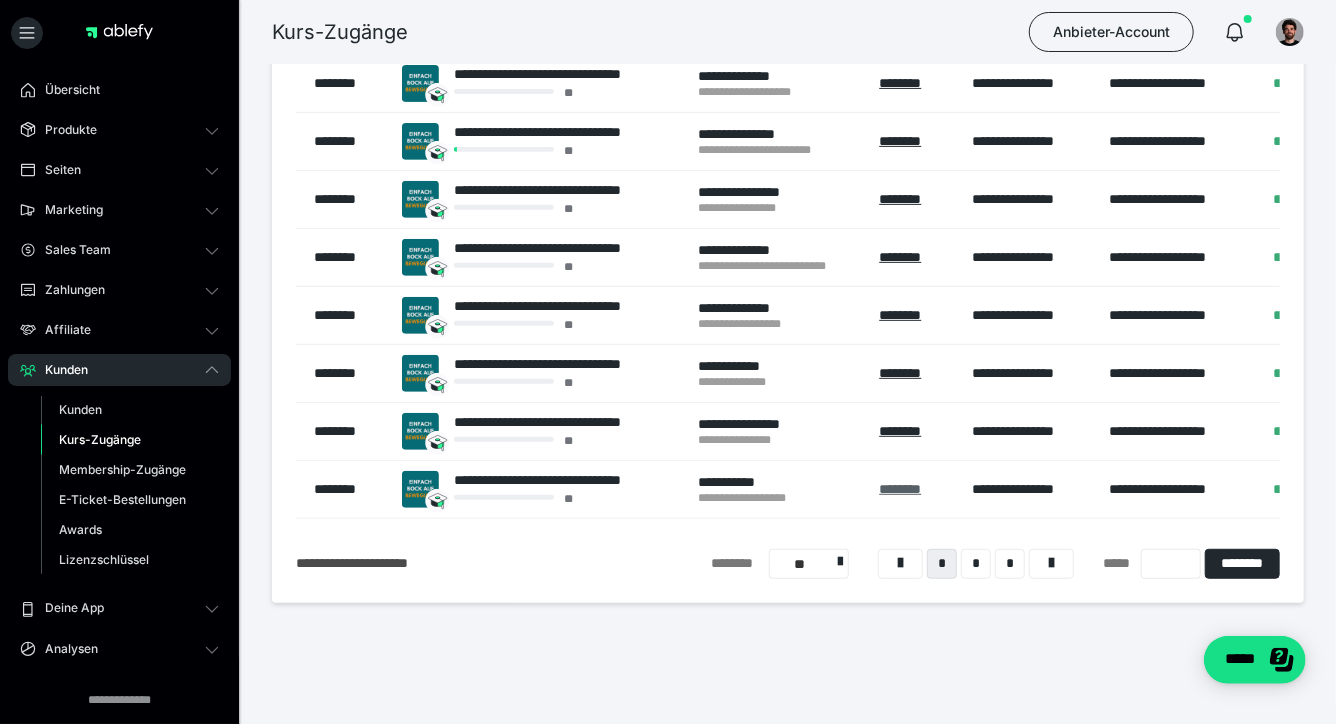 scroll, scrollTop: 309, scrollLeft: 0, axis: vertical 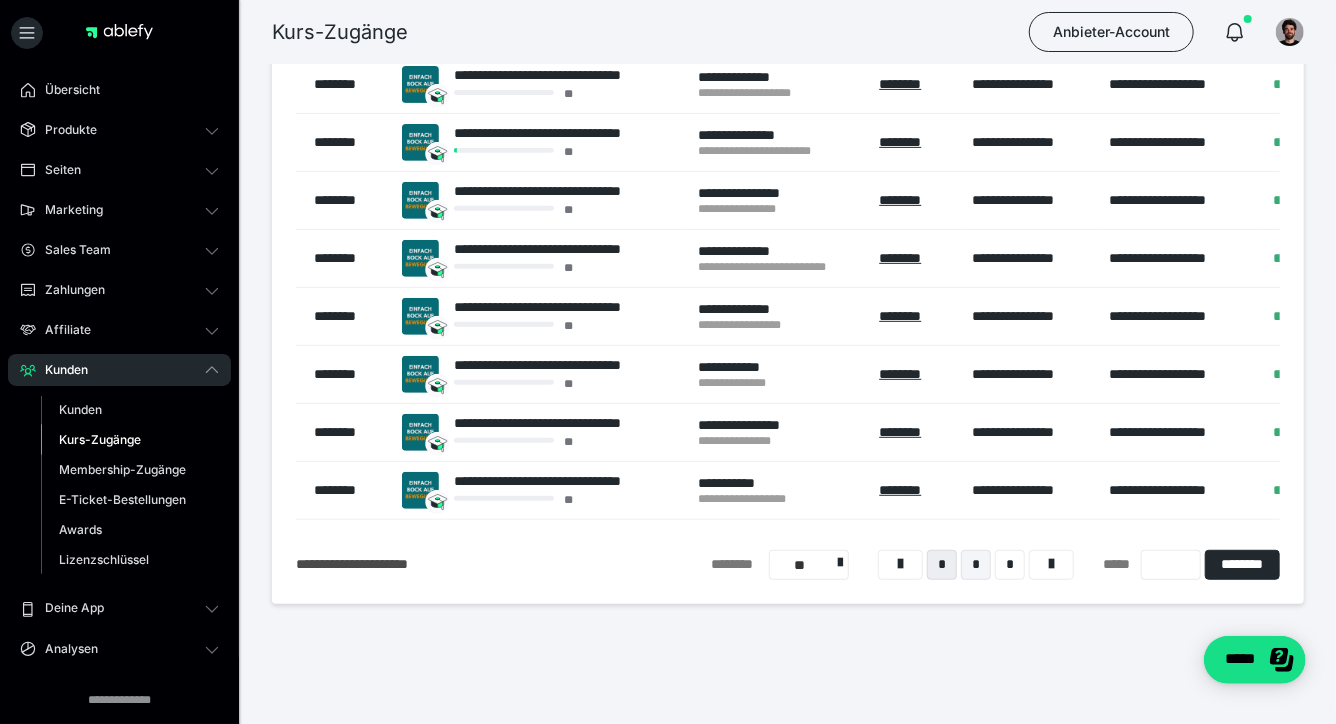 click on "*" at bounding box center (976, 565) 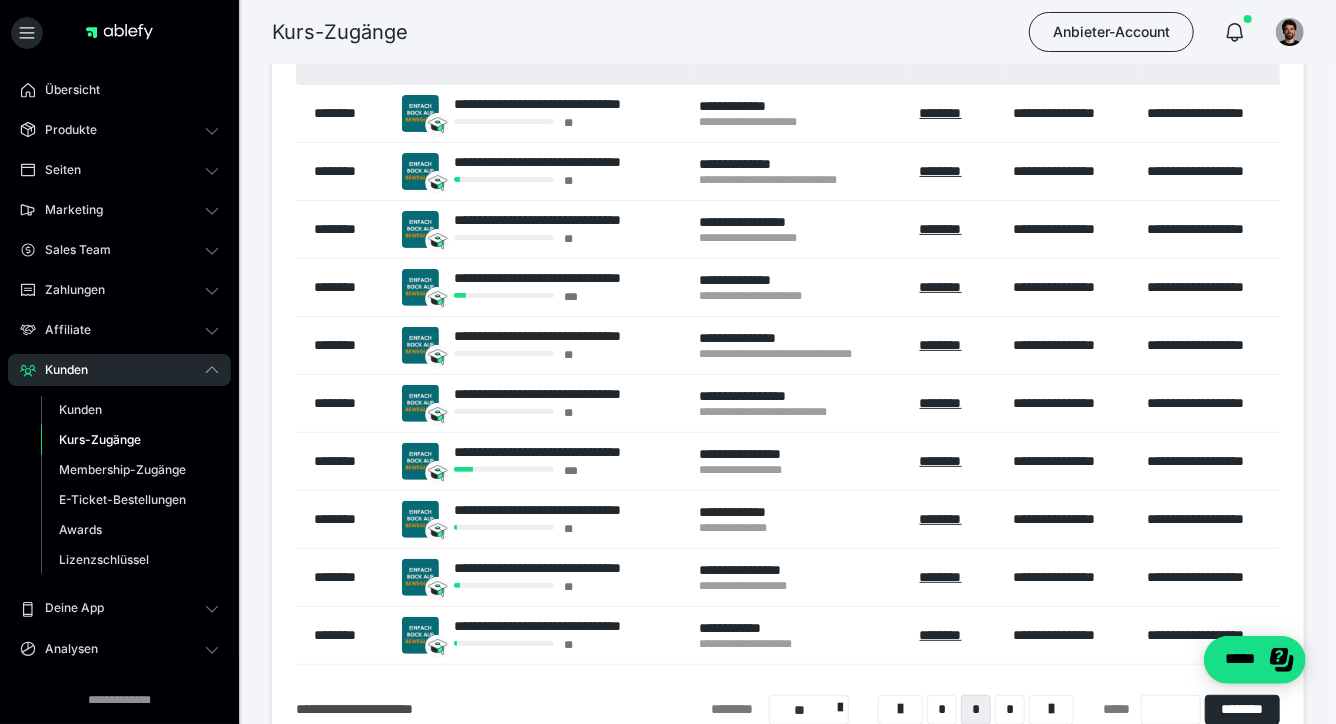 scroll, scrollTop: 310, scrollLeft: 0, axis: vertical 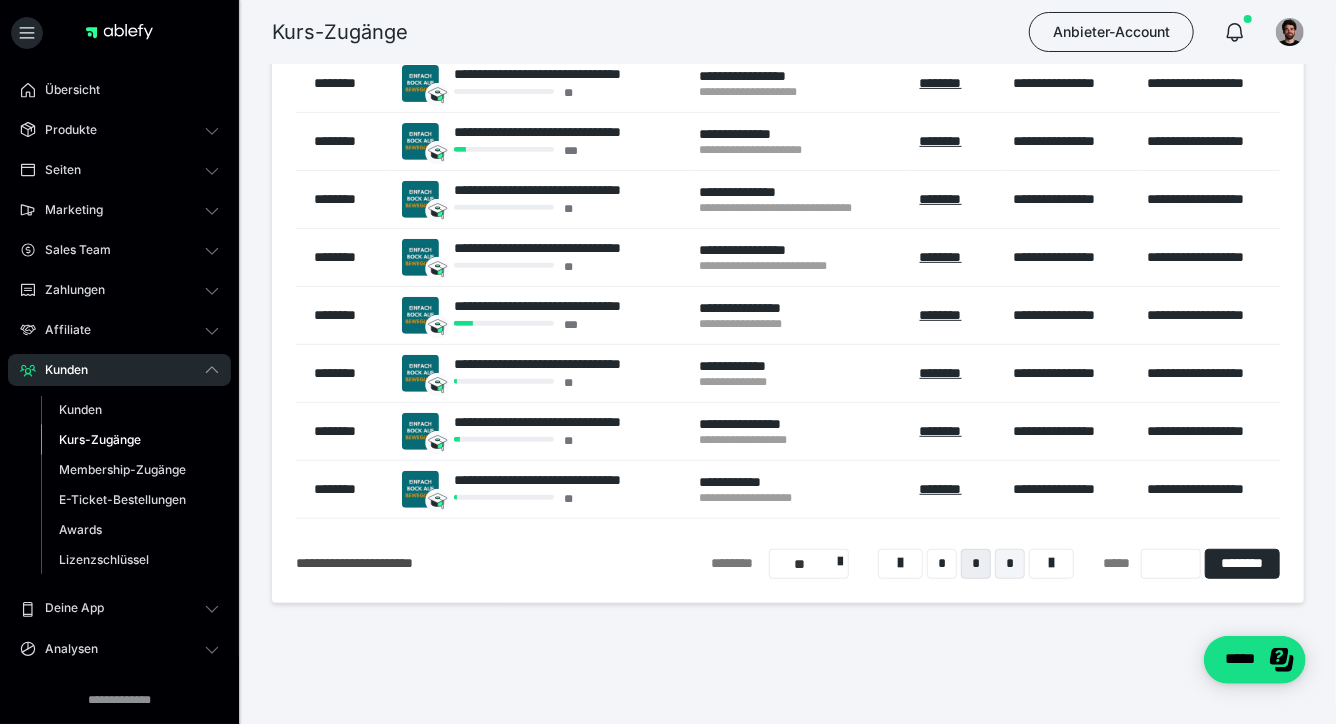 click on "*" at bounding box center [1010, 564] 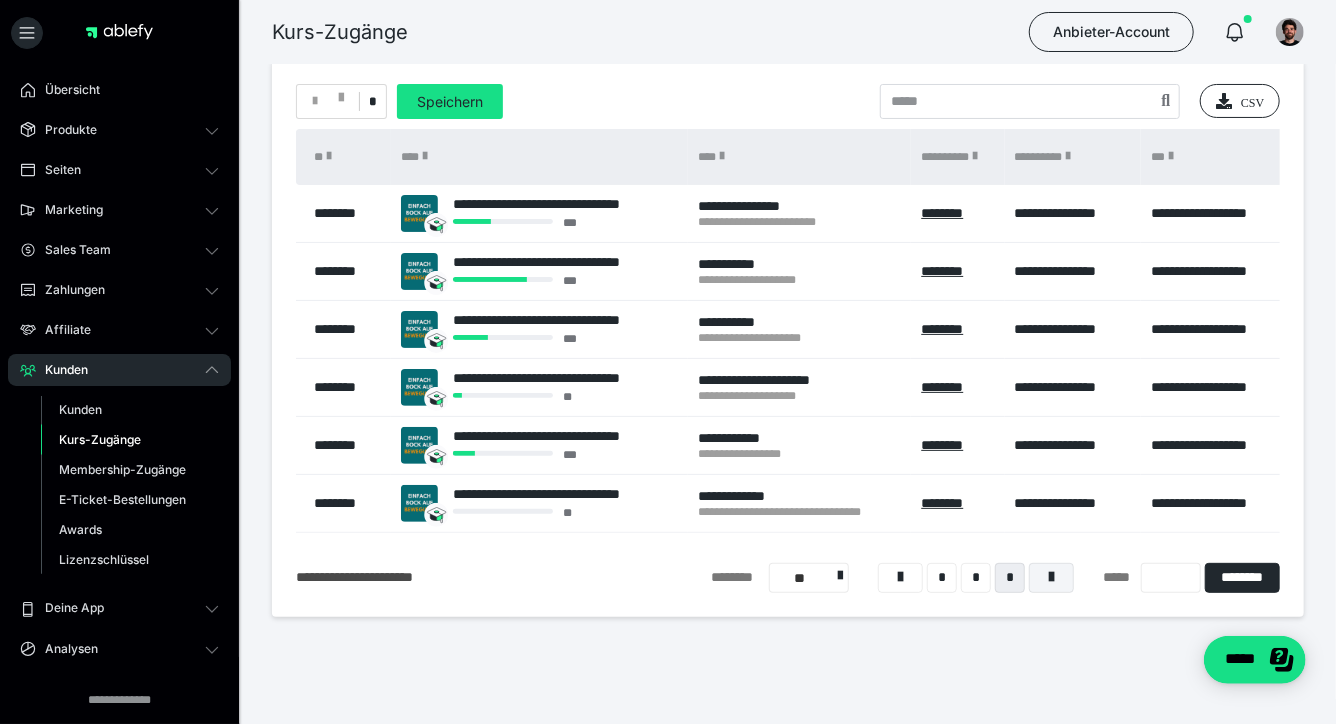 click at bounding box center [1051, 577] 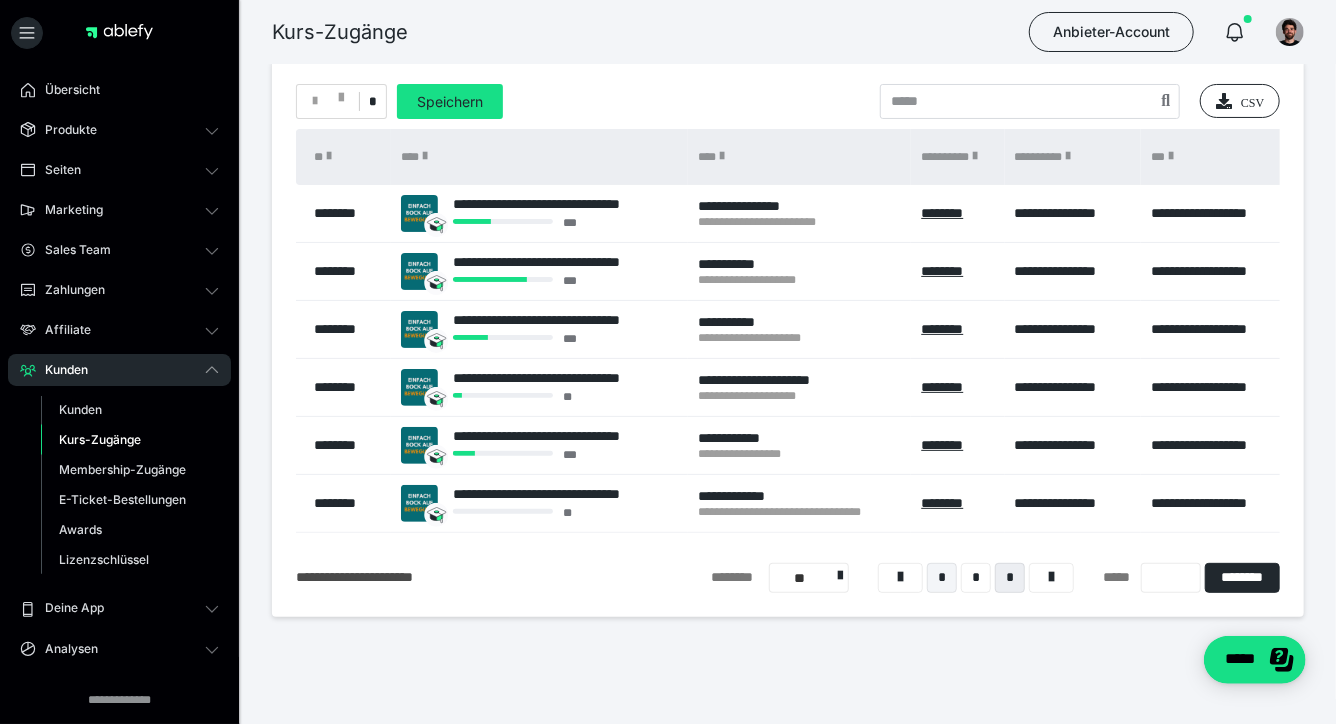 click on "*" at bounding box center (942, 578) 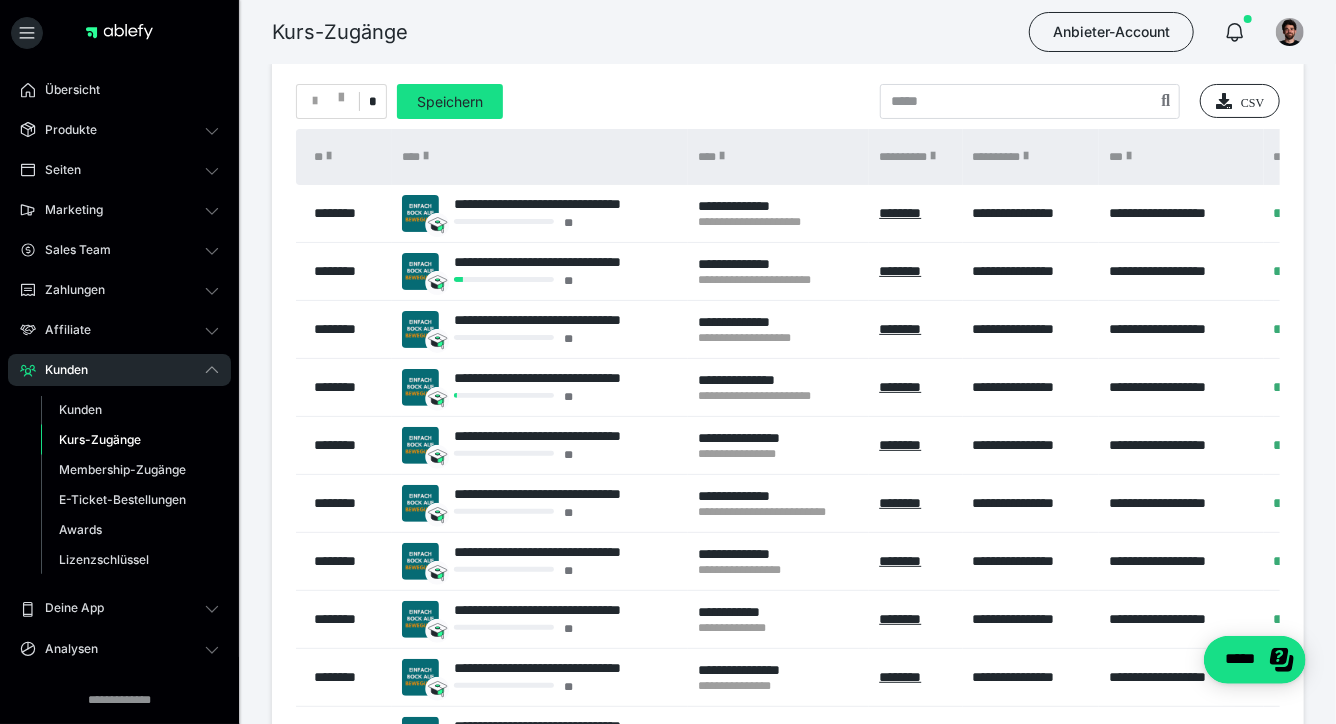 scroll, scrollTop: 0, scrollLeft: 0, axis: both 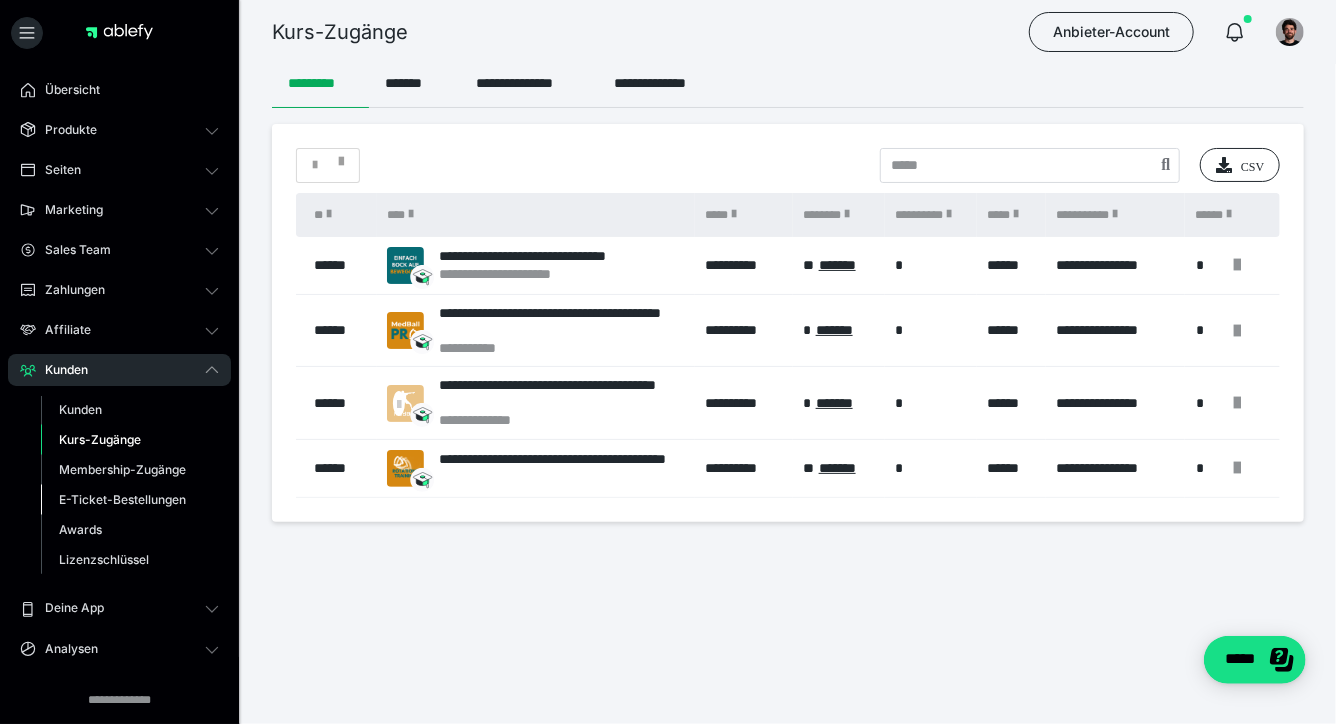 click on "E-Ticket-Bestellungen" at bounding box center (122, 499) 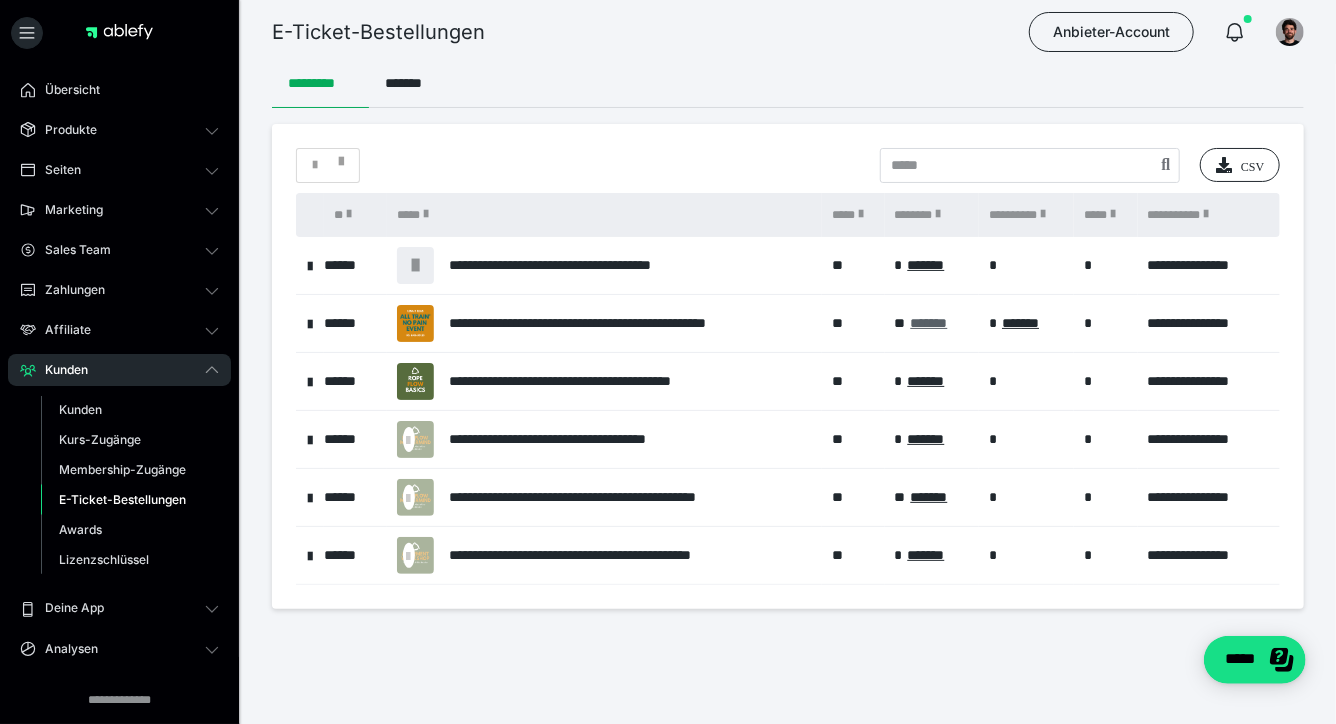 click on "*******" at bounding box center (929, 323) 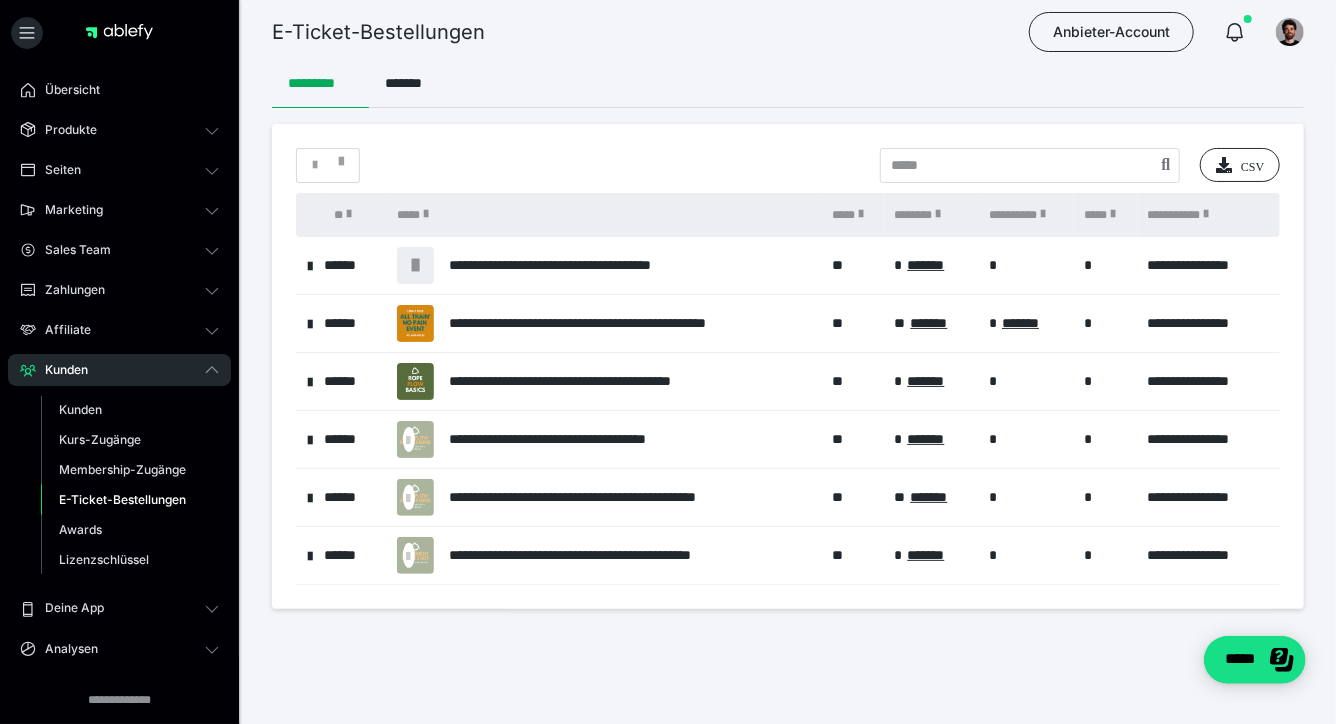 click at bounding box center (310, 323) 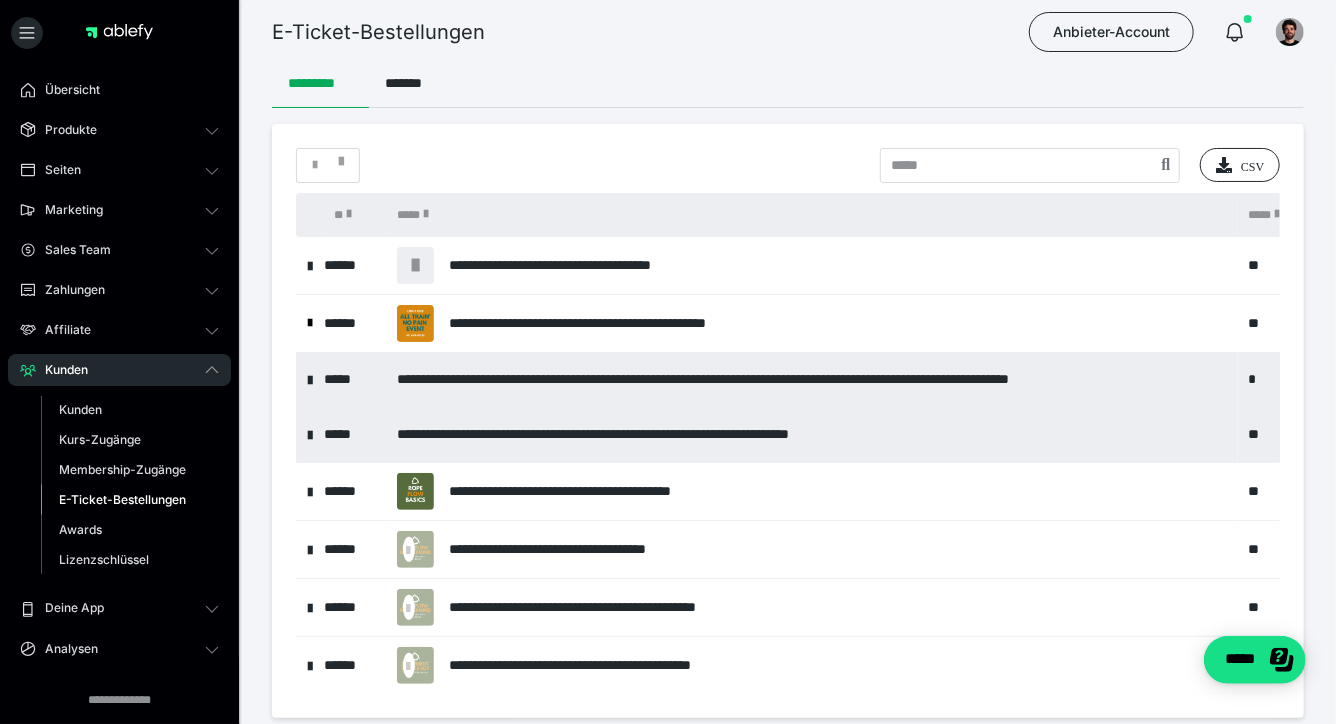 scroll, scrollTop: 0, scrollLeft: 415, axis: horizontal 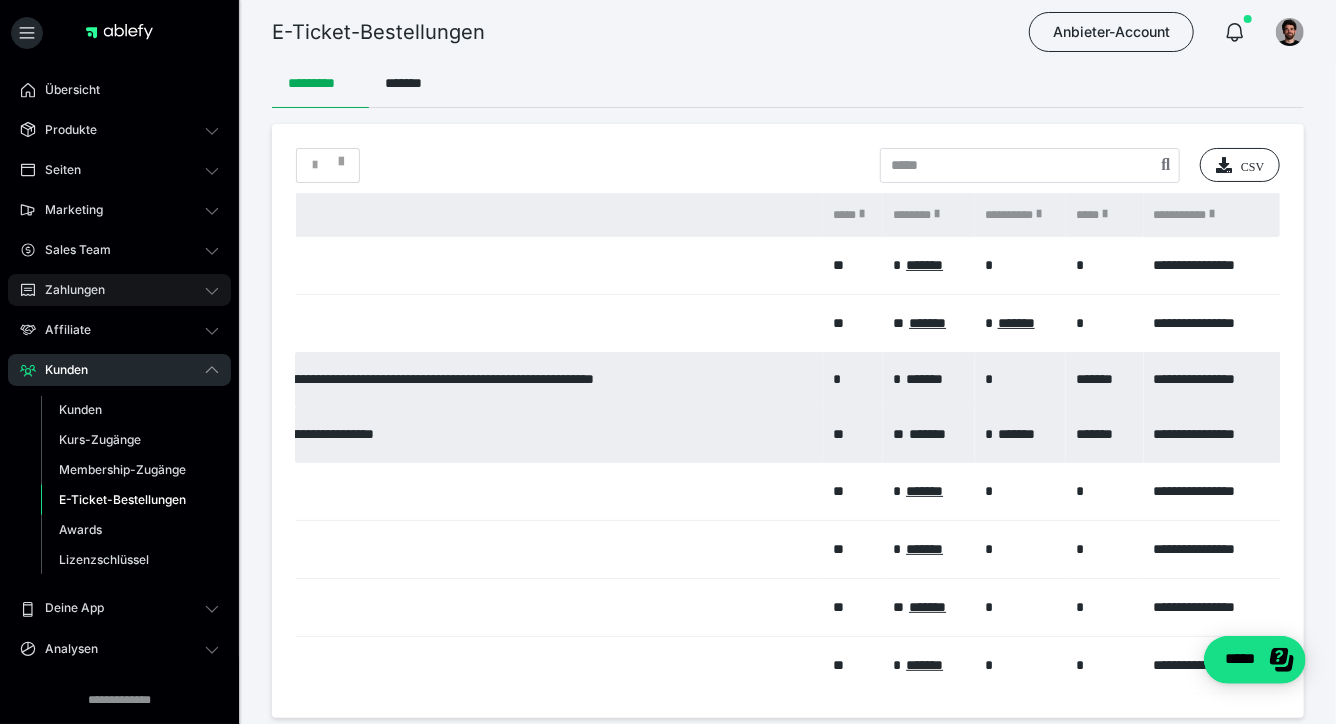 click on "Zahlungen" at bounding box center [119, 290] 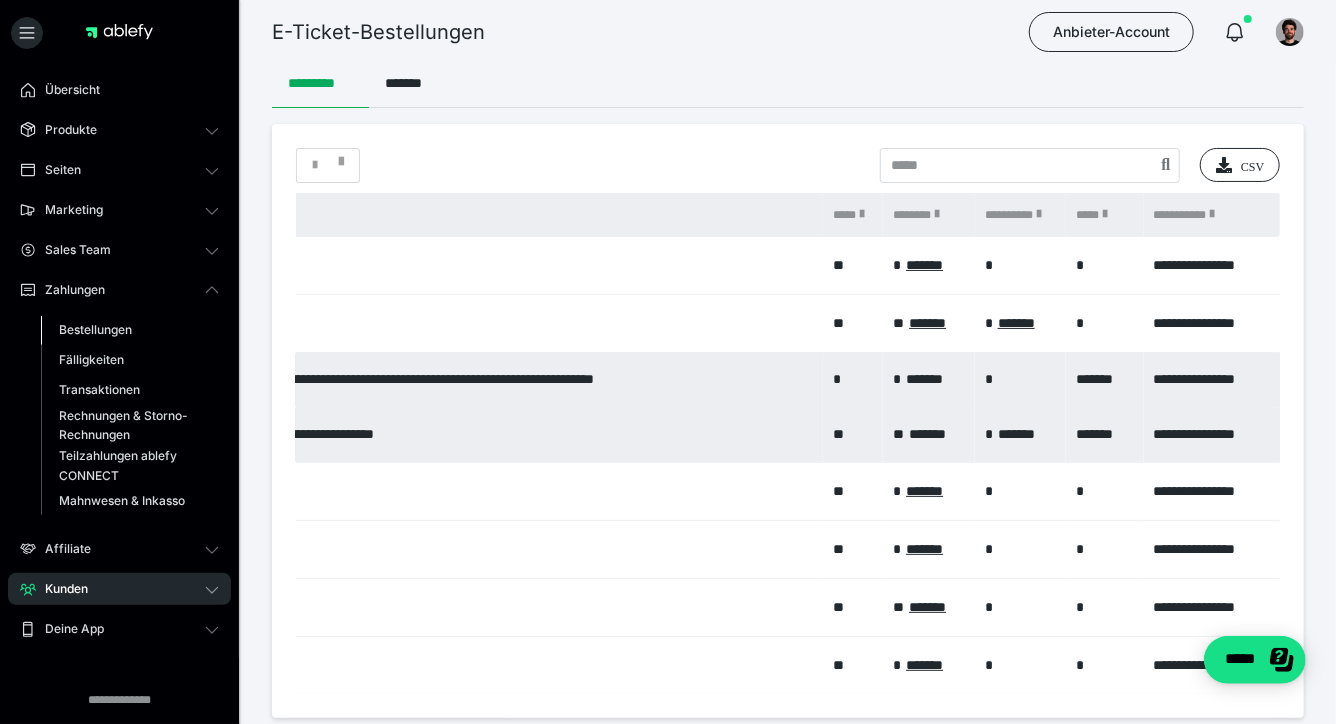 click on "Bestellungen" at bounding box center [95, 329] 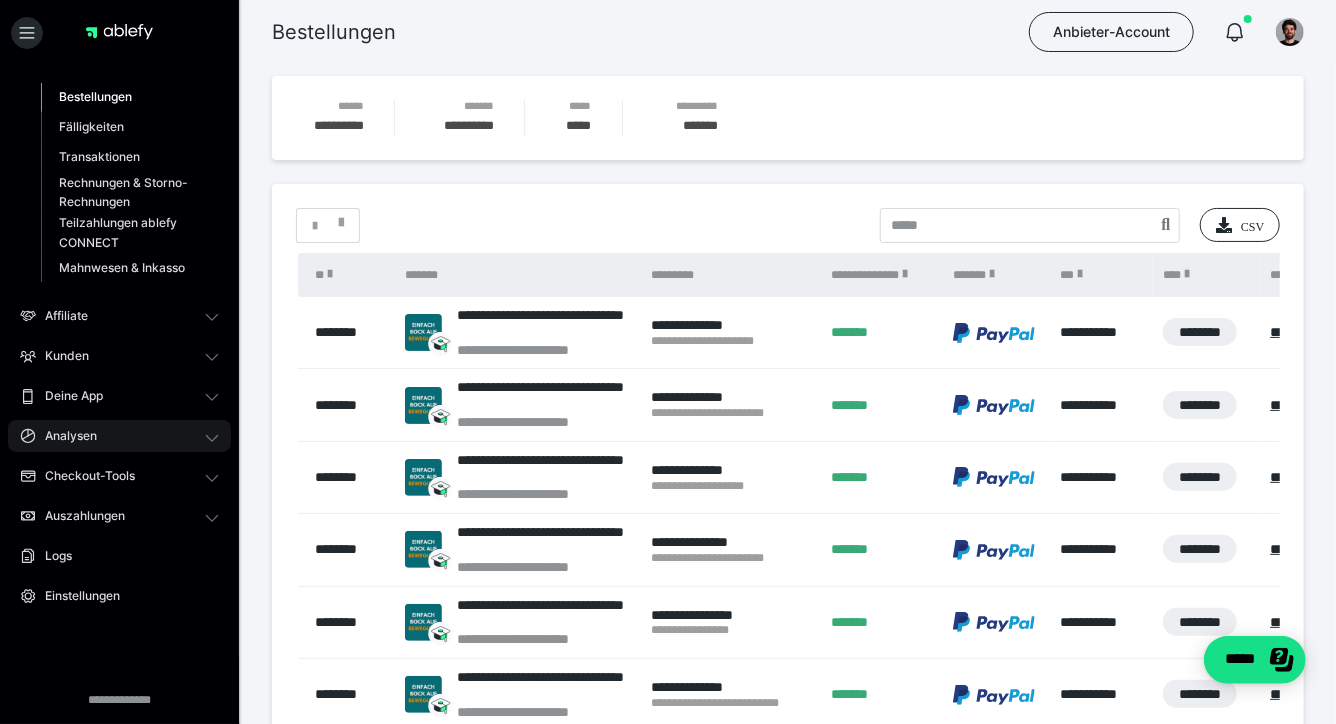 click on "Analysen" at bounding box center (119, 436) 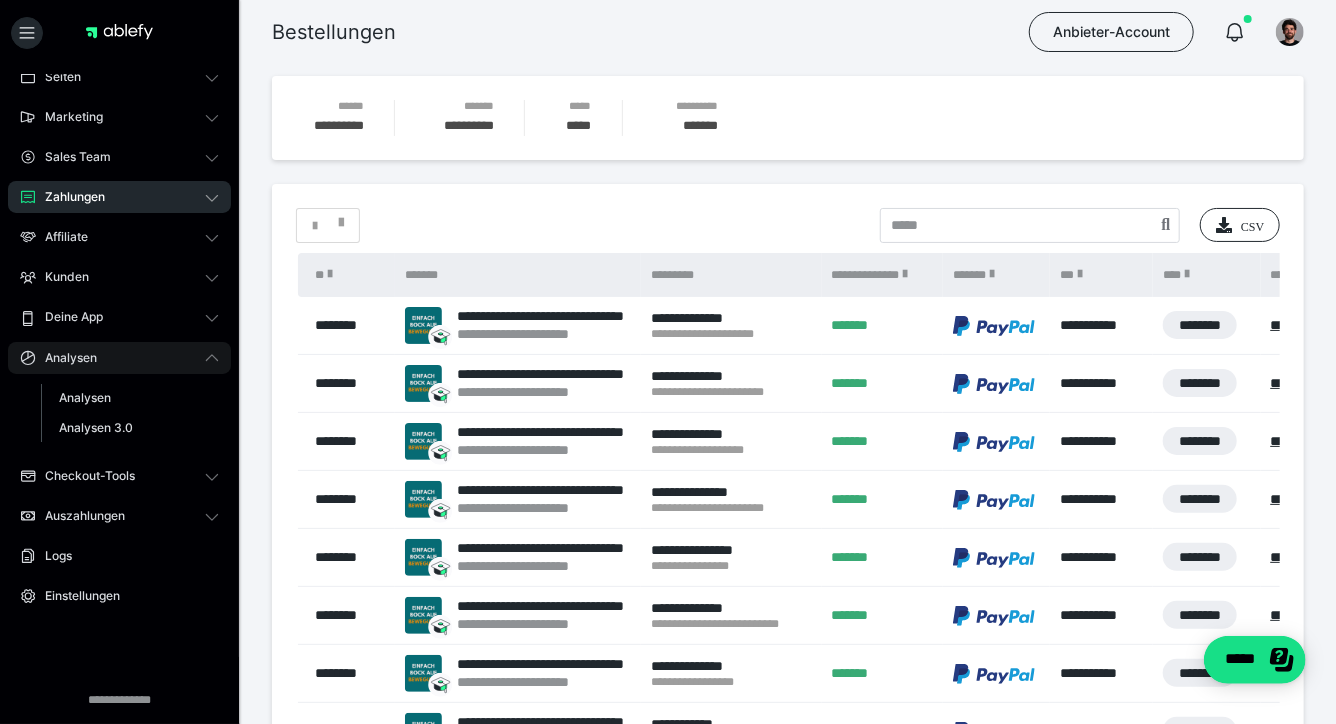 scroll, scrollTop: 93, scrollLeft: 0, axis: vertical 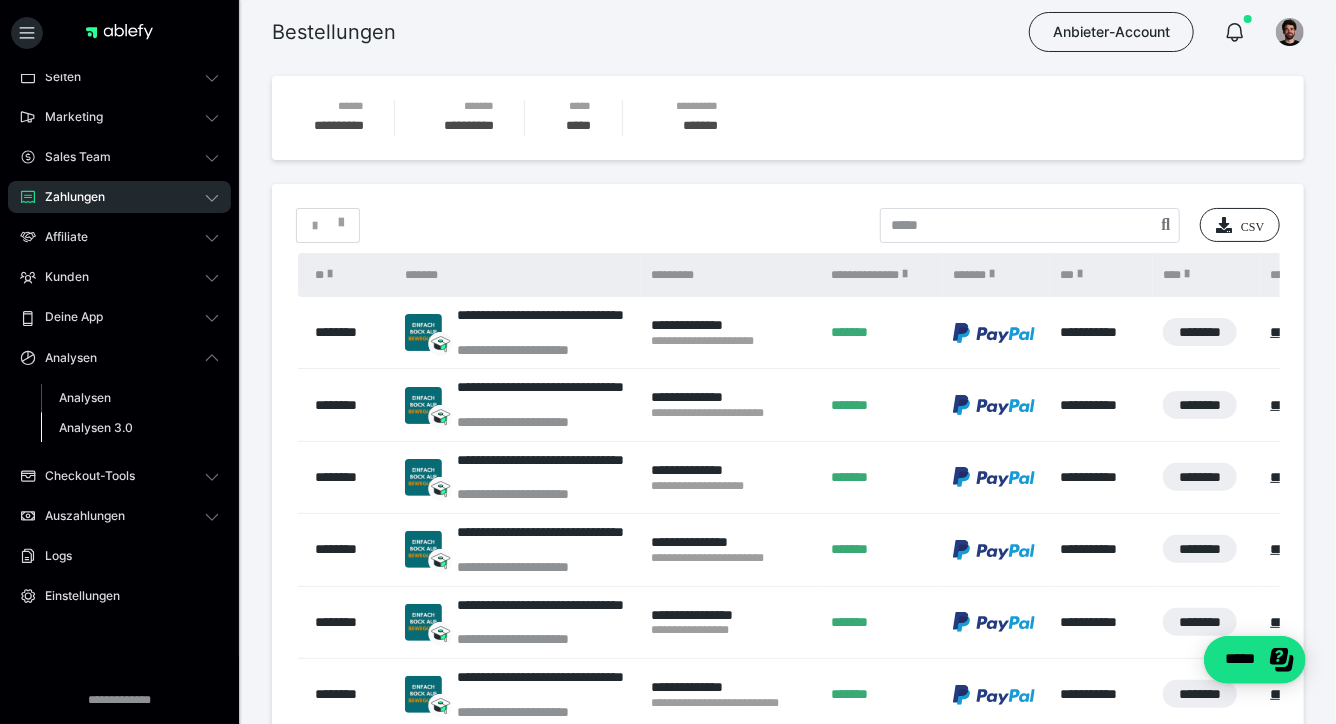 click on "Analysen 3.0" at bounding box center (96, 427) 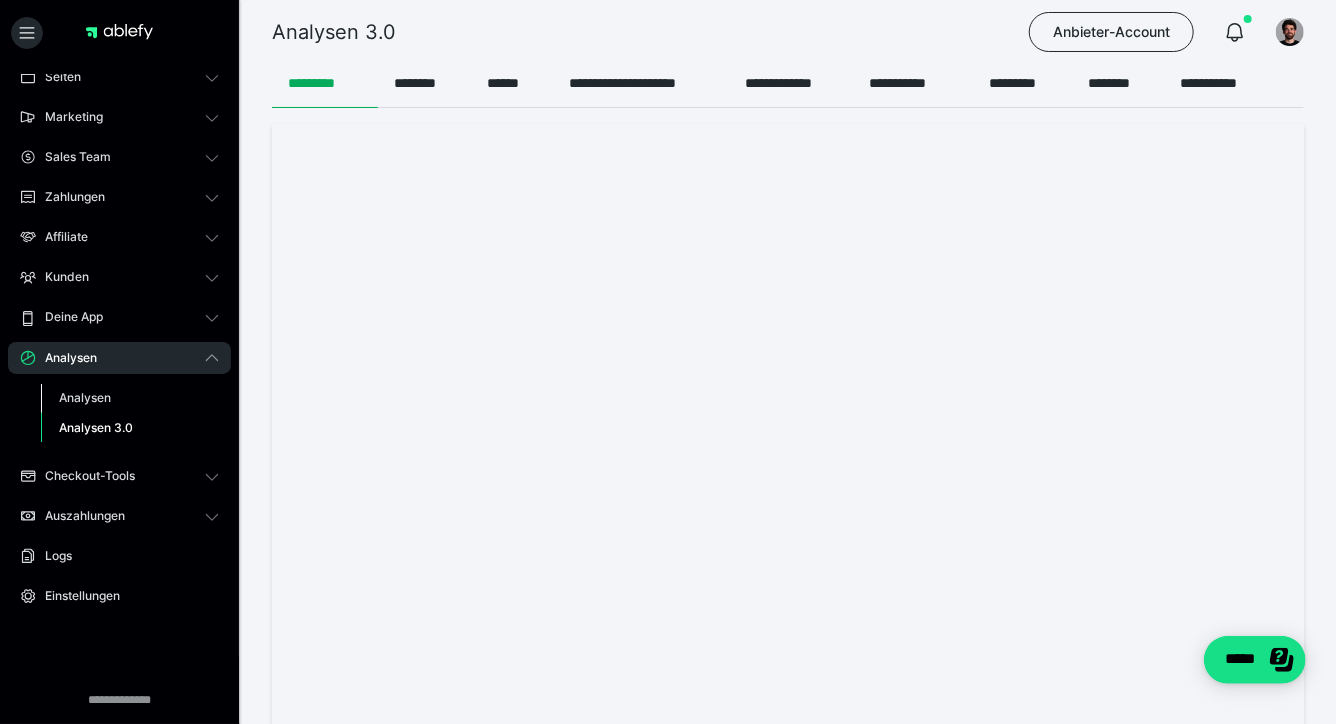 click on "Analysen" at bounding box center [85, 397] 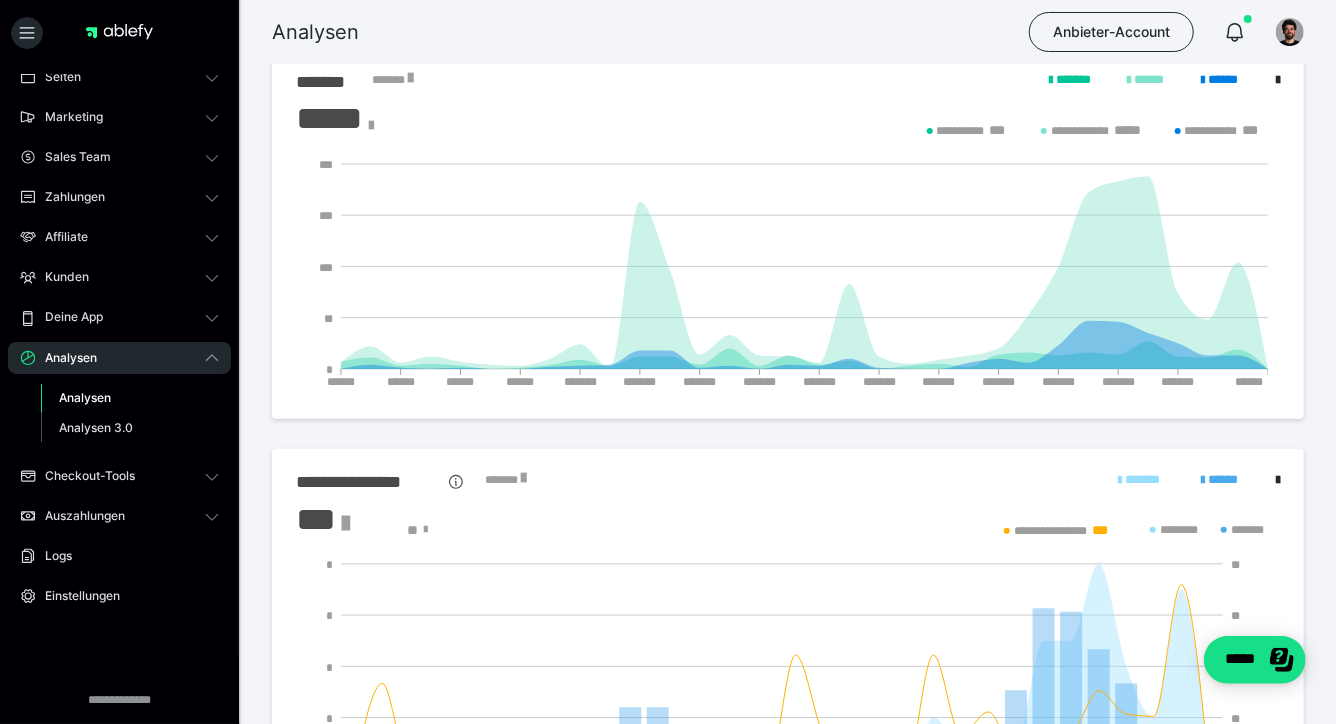 scroll, scrollTop: 0, scrollLeft: 0, axis: both 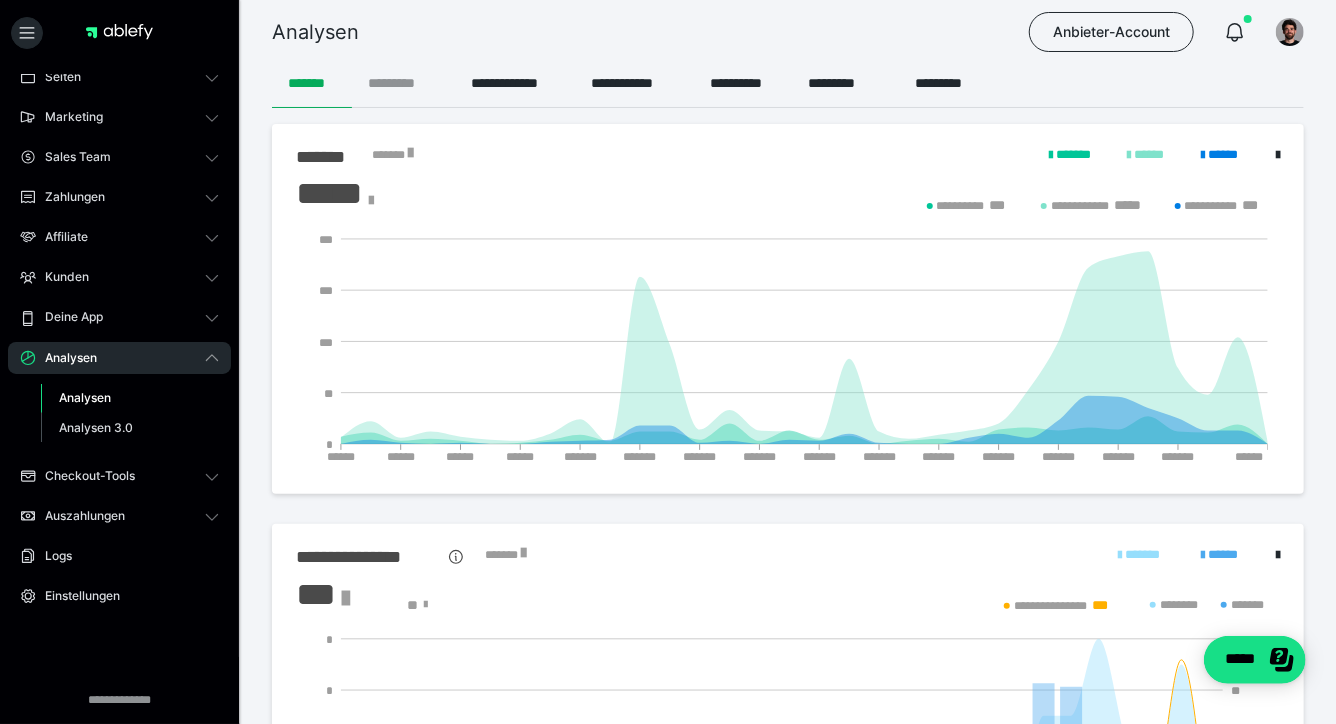 click on "*********" at bounding box center [403, 84] 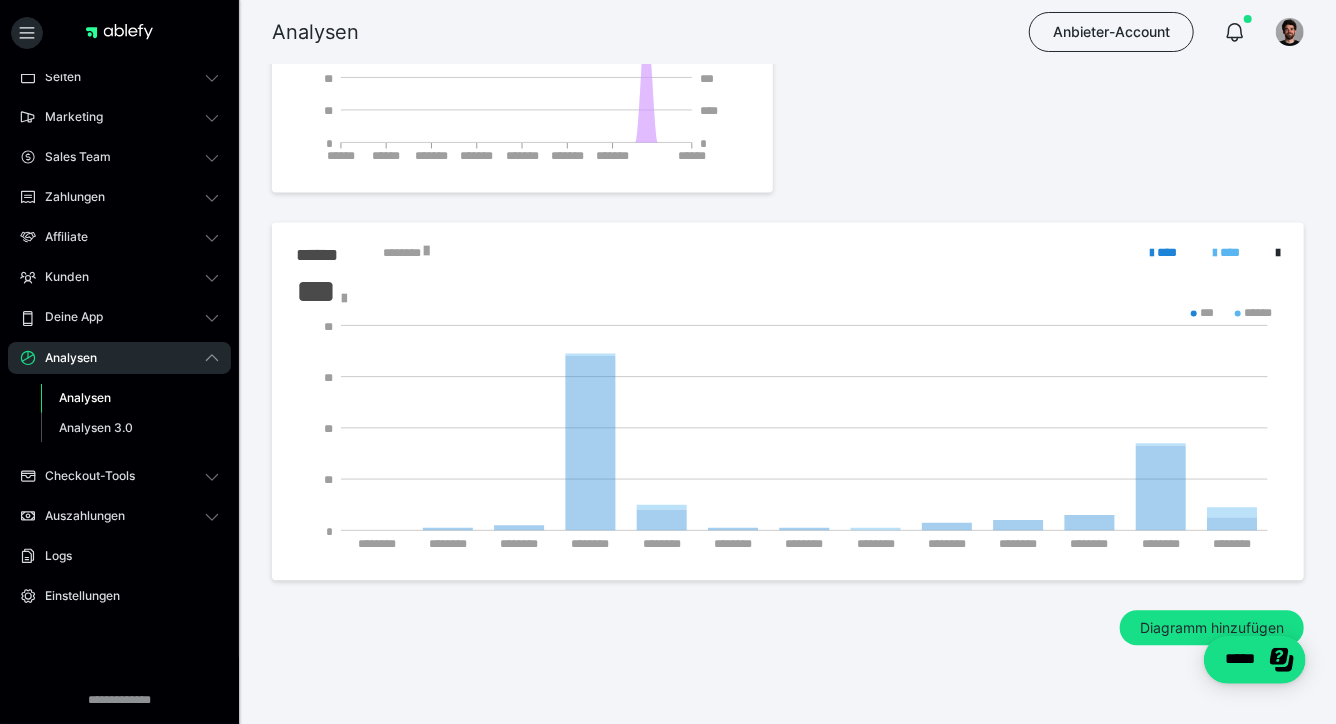 scroll, scrollTop: 1971, scrollLeft: 0, axis: vertical 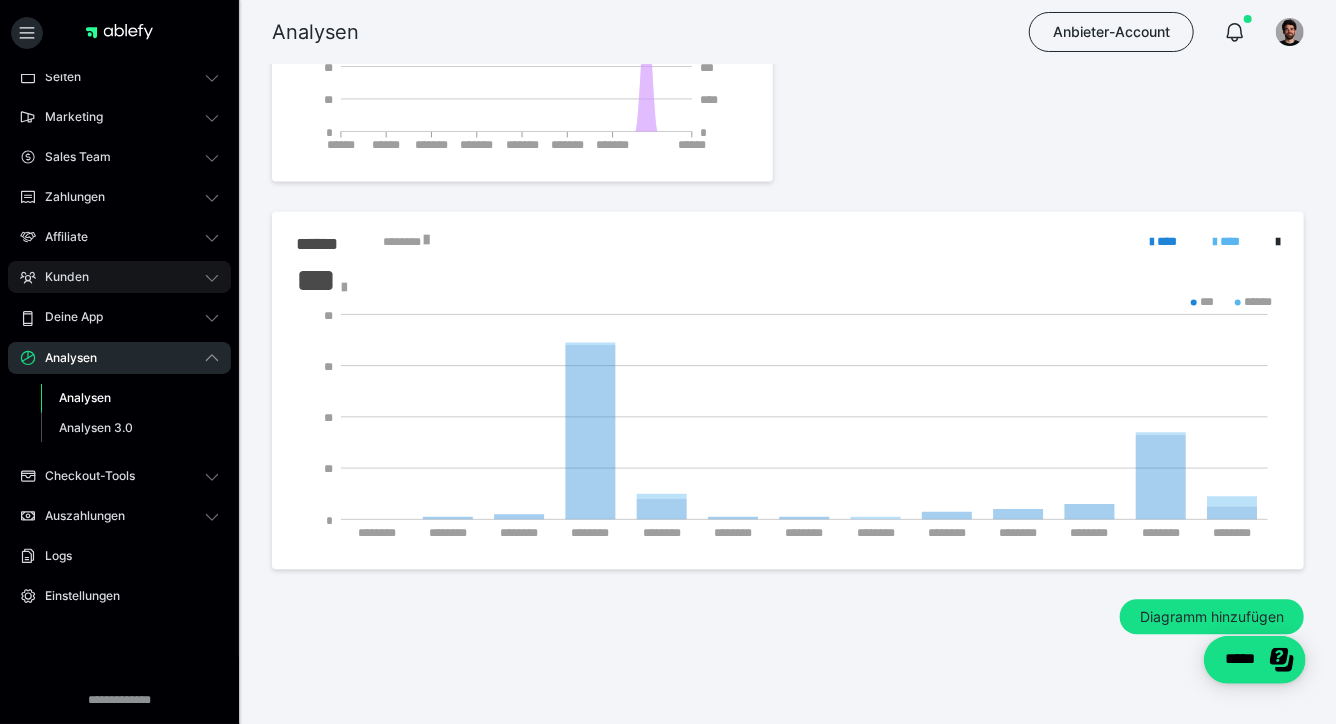 click on "Kunden" at bounding box center [119, 277] 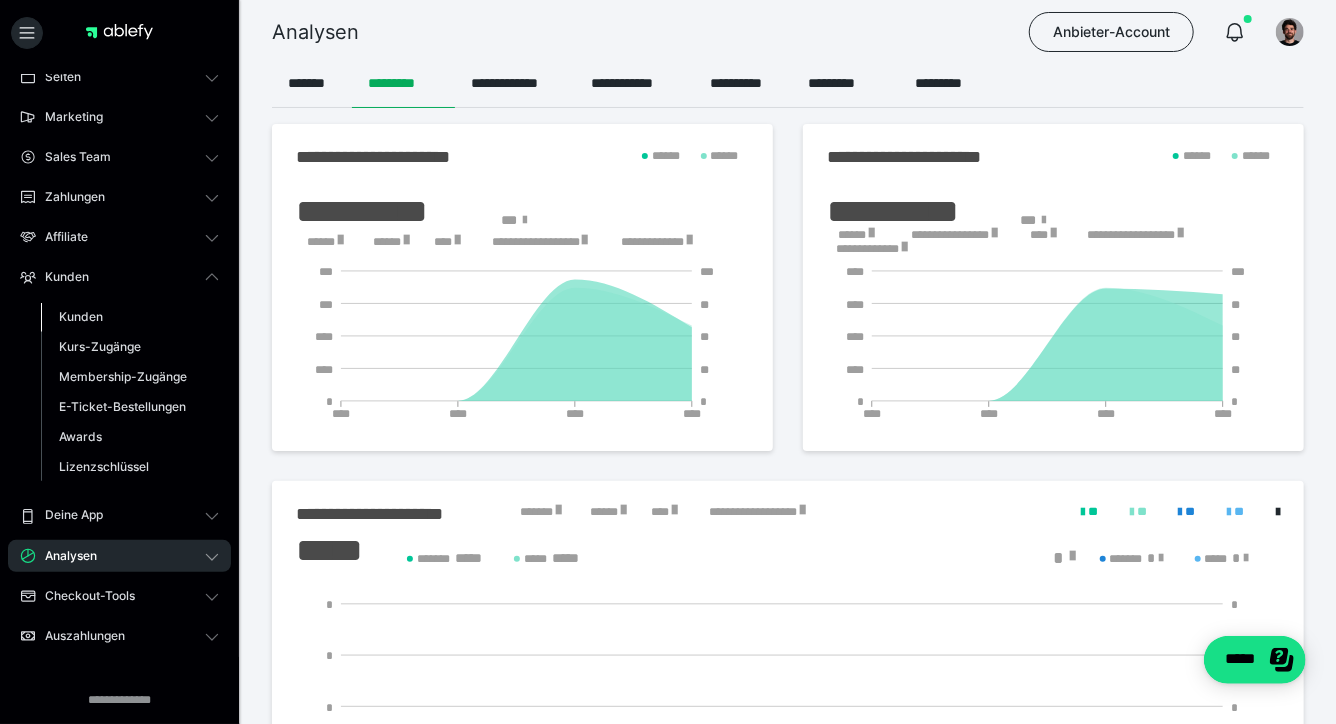 click on "Kunden" at bounding box center (130, 317) 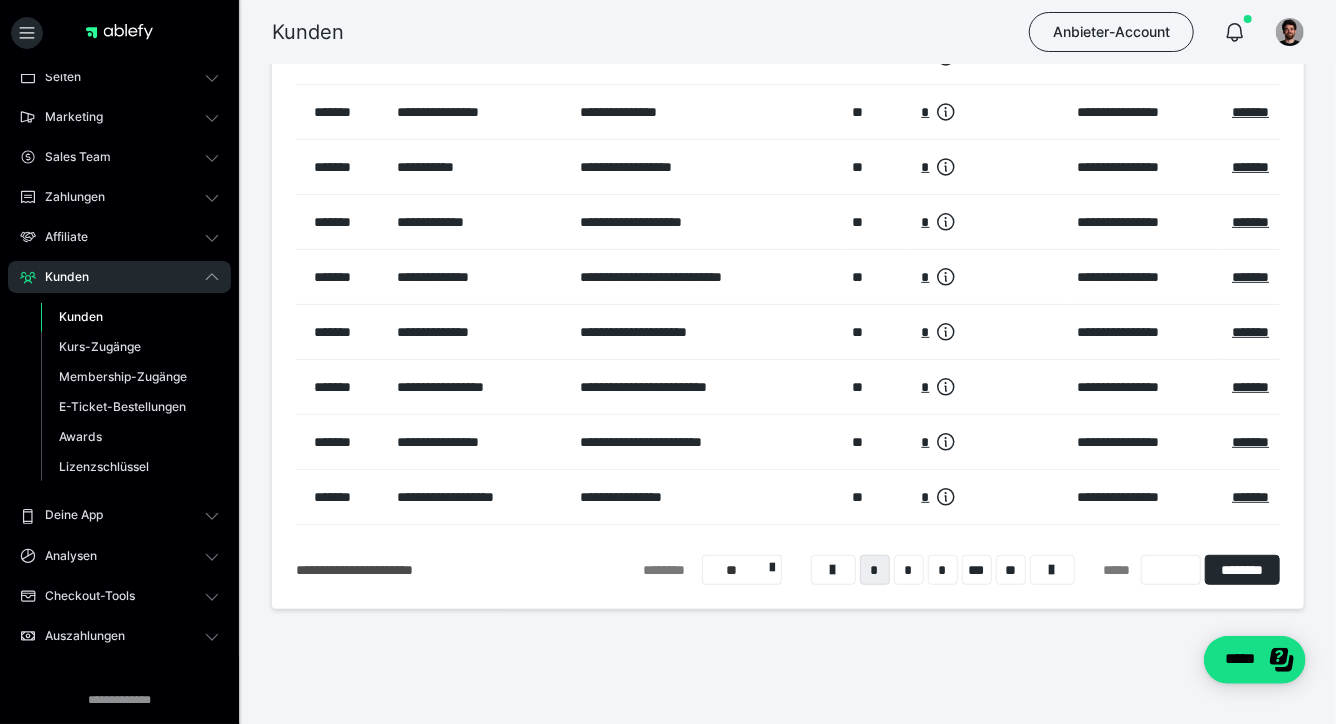scroll, scrollTop: 0, scrollLeft: 0, axis: both 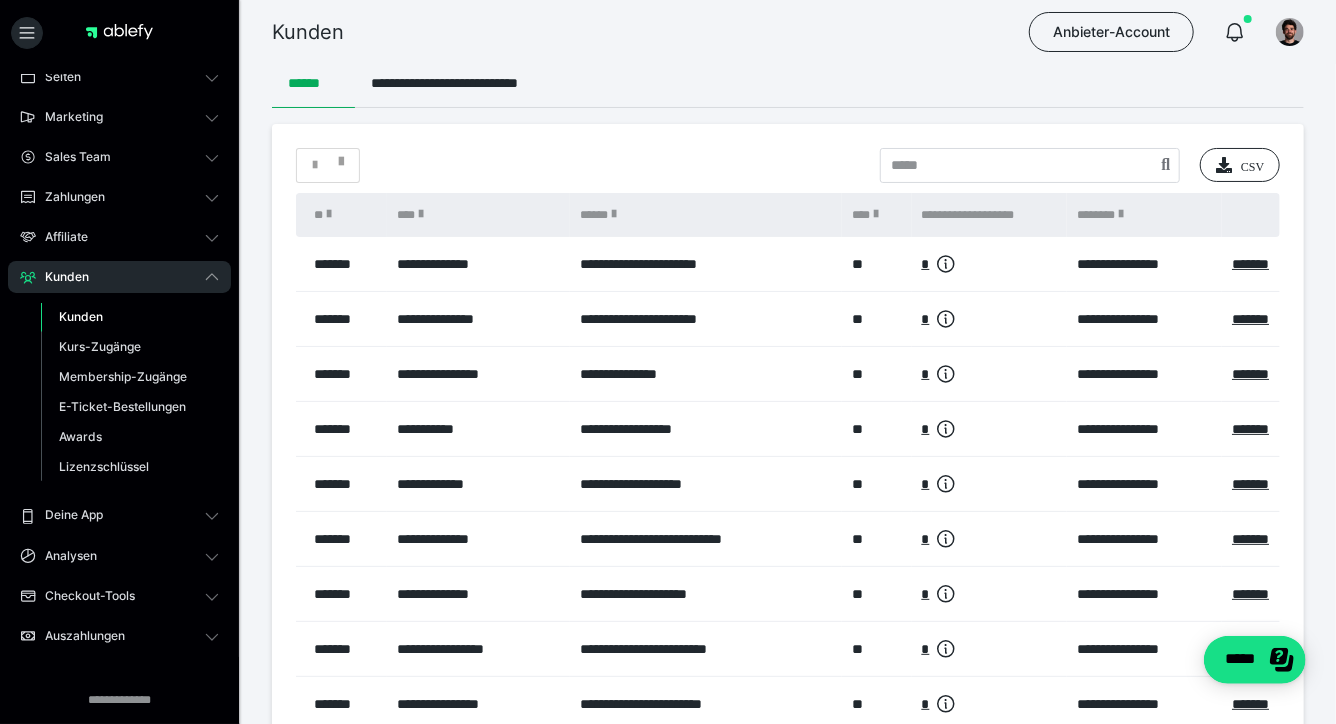 click on "**********" at bounding box center (990, 215) 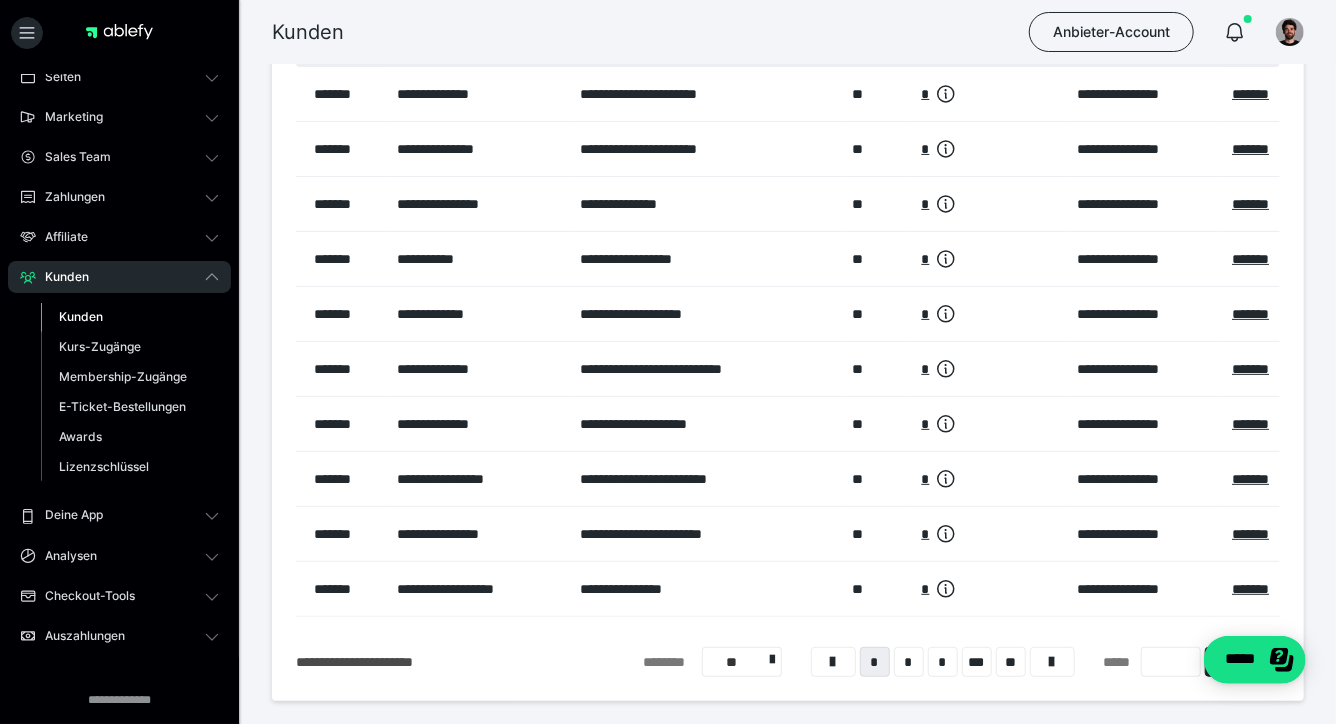 scroll, scrollTop: 262, scrollLeft: 0, axis: vertical 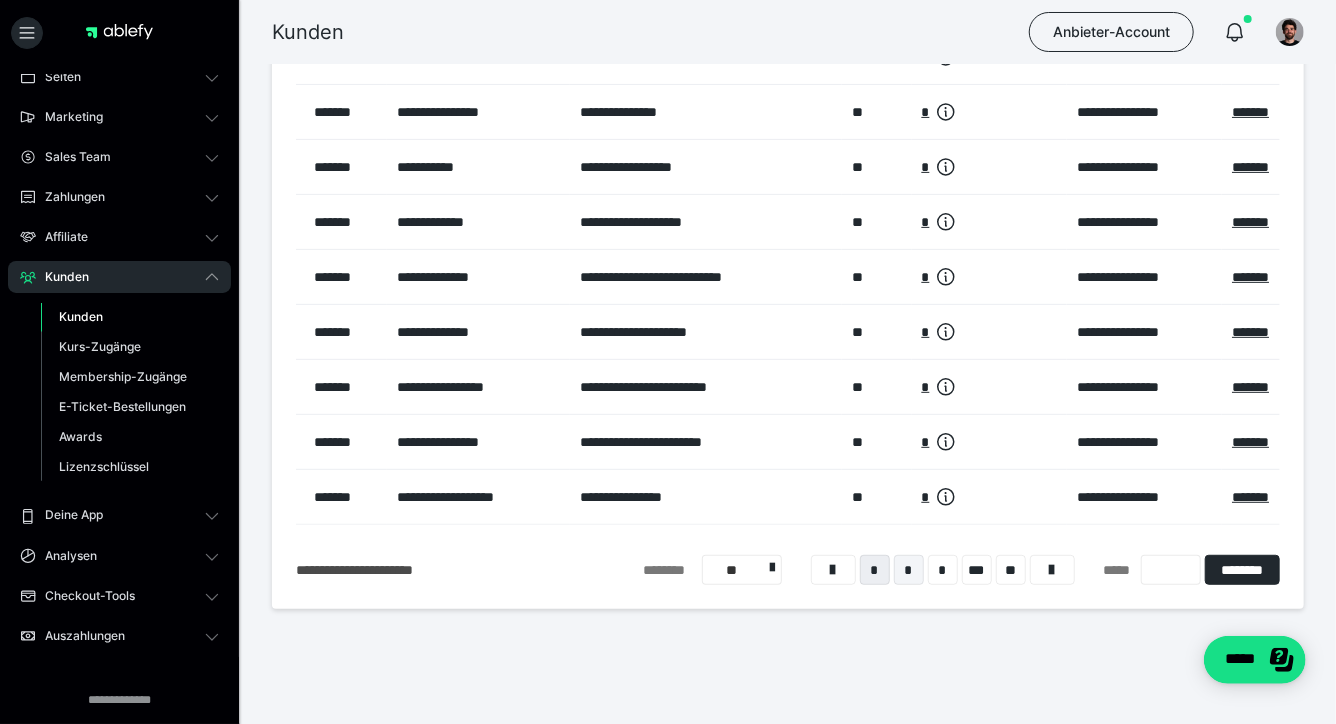 click on "*" at bounding box center (909, 570) 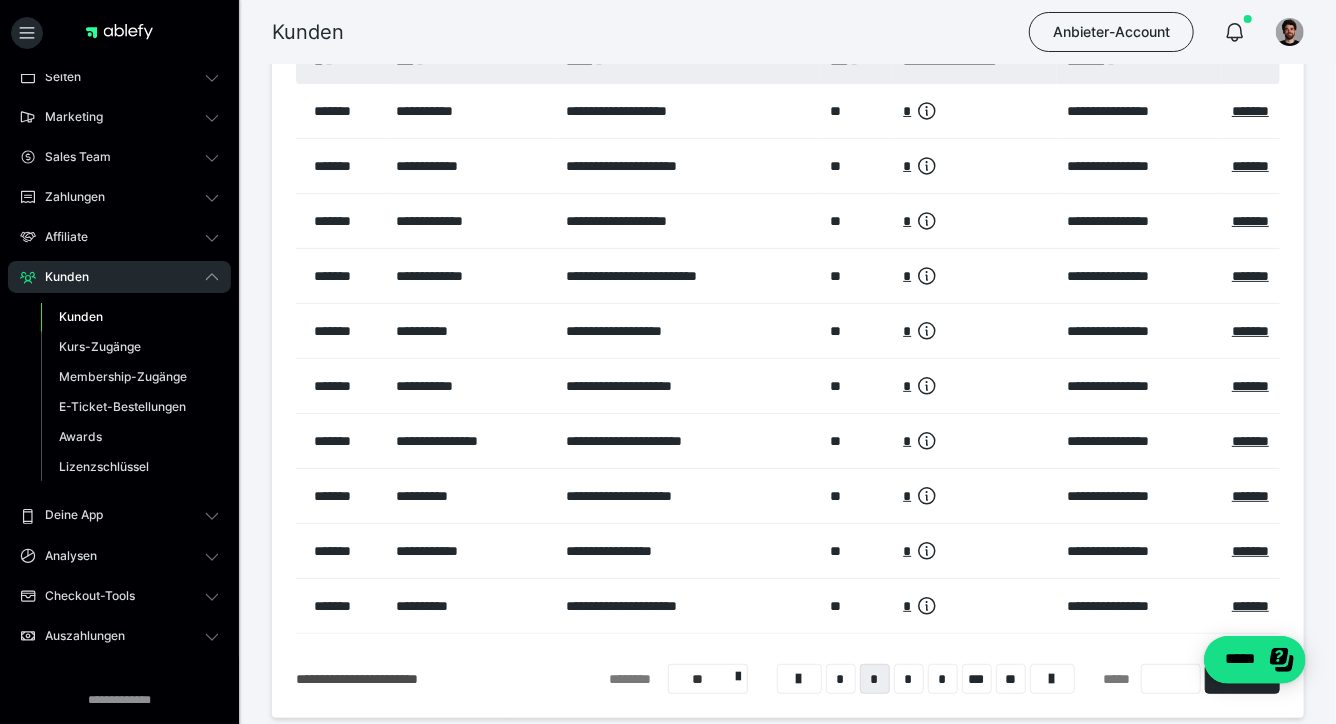 scroll, scrollTop: 159, scrollLeft: 0, axis: vertical 